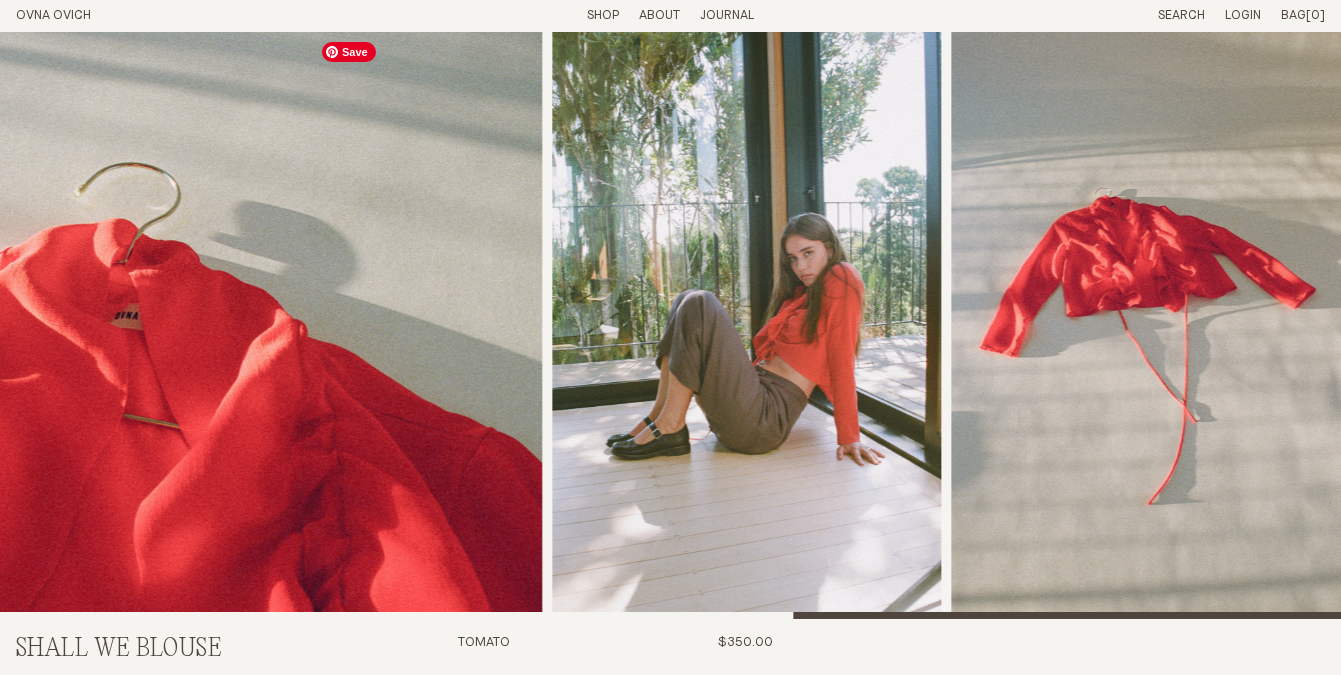 scroll, scrollTop: 0, scrollLeft: 0, axis: both 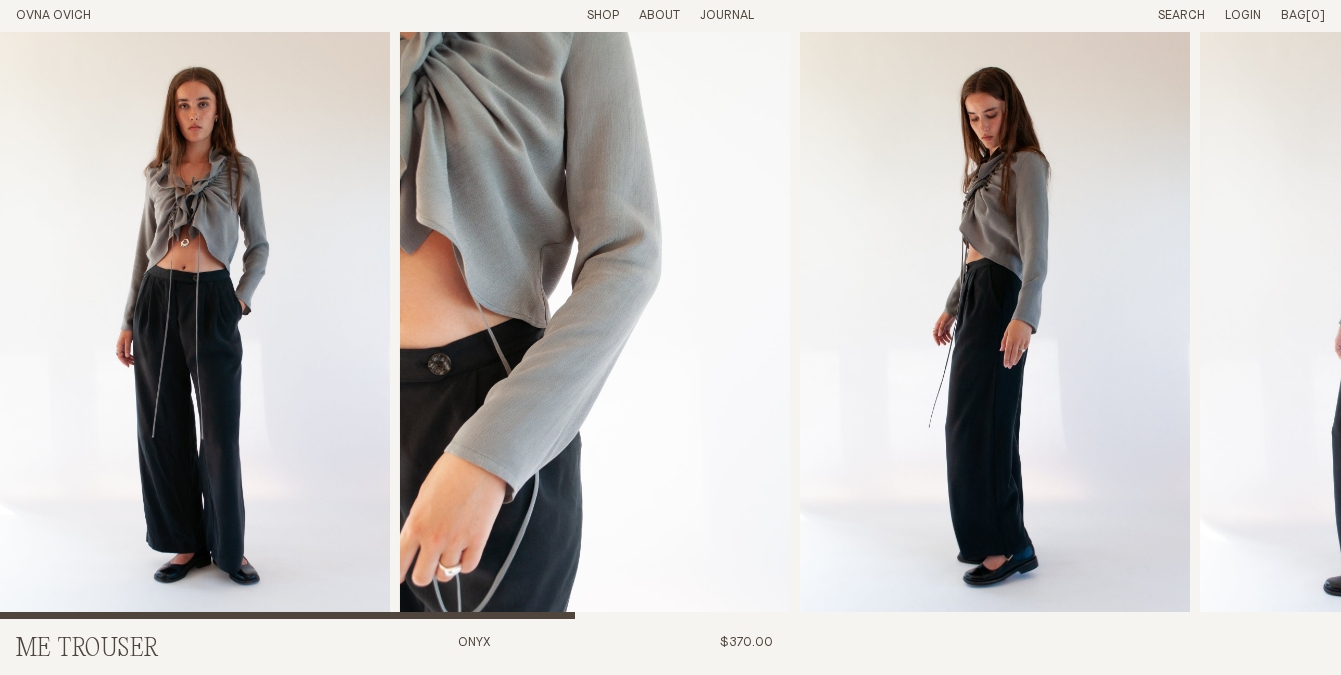 click on "OVNA OVICH" at bounding box center [53, 15] 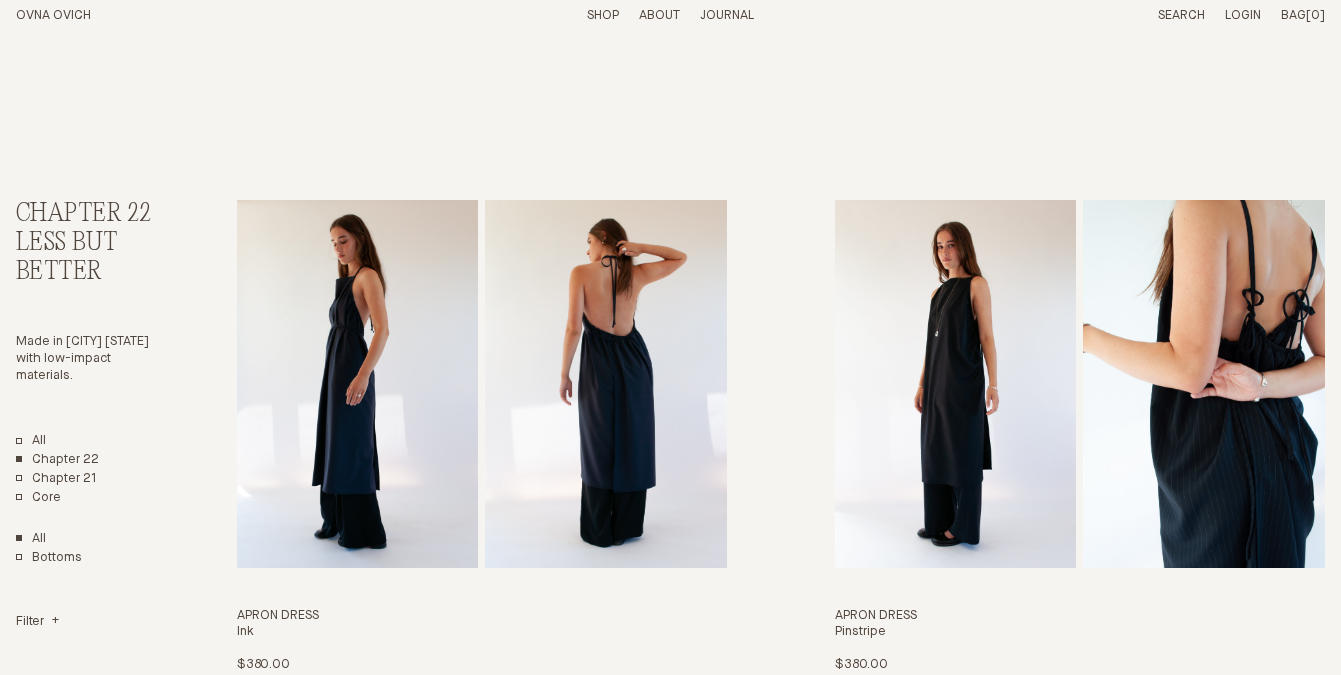 scroll, scrollTop: 0, scrollLeft: 0, axis: both 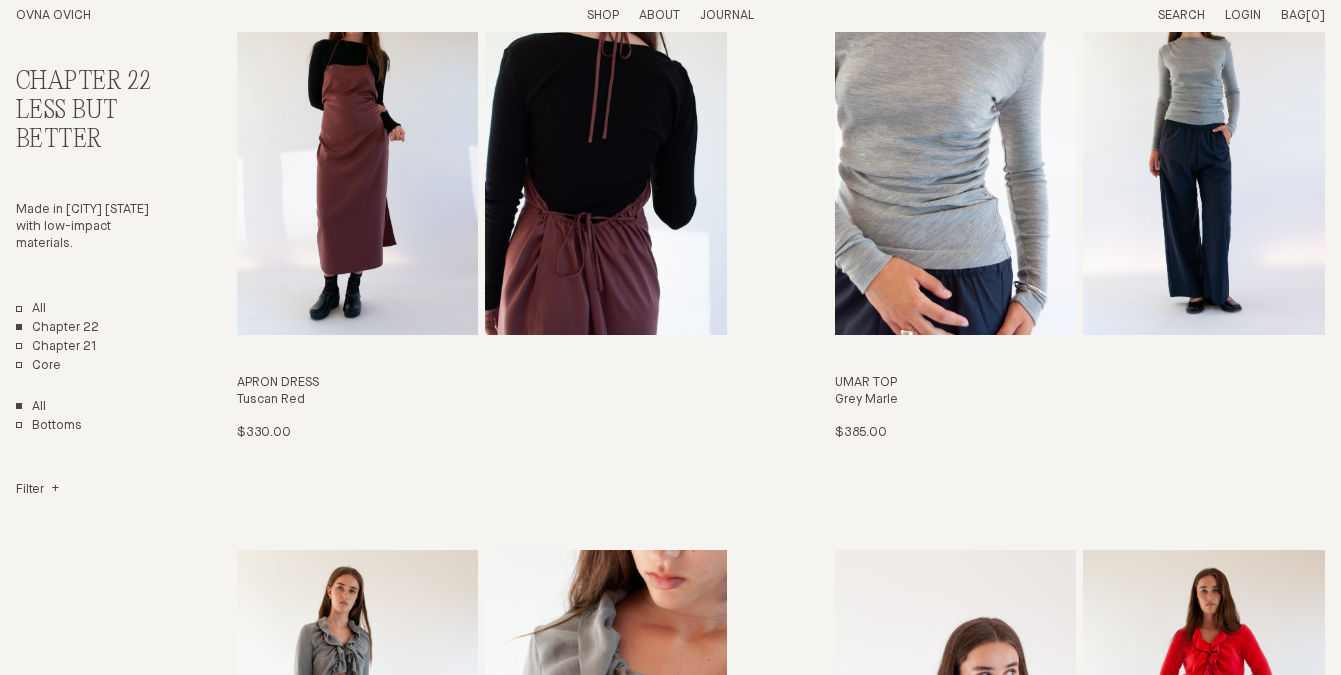 click at bounding box center (606, 152) 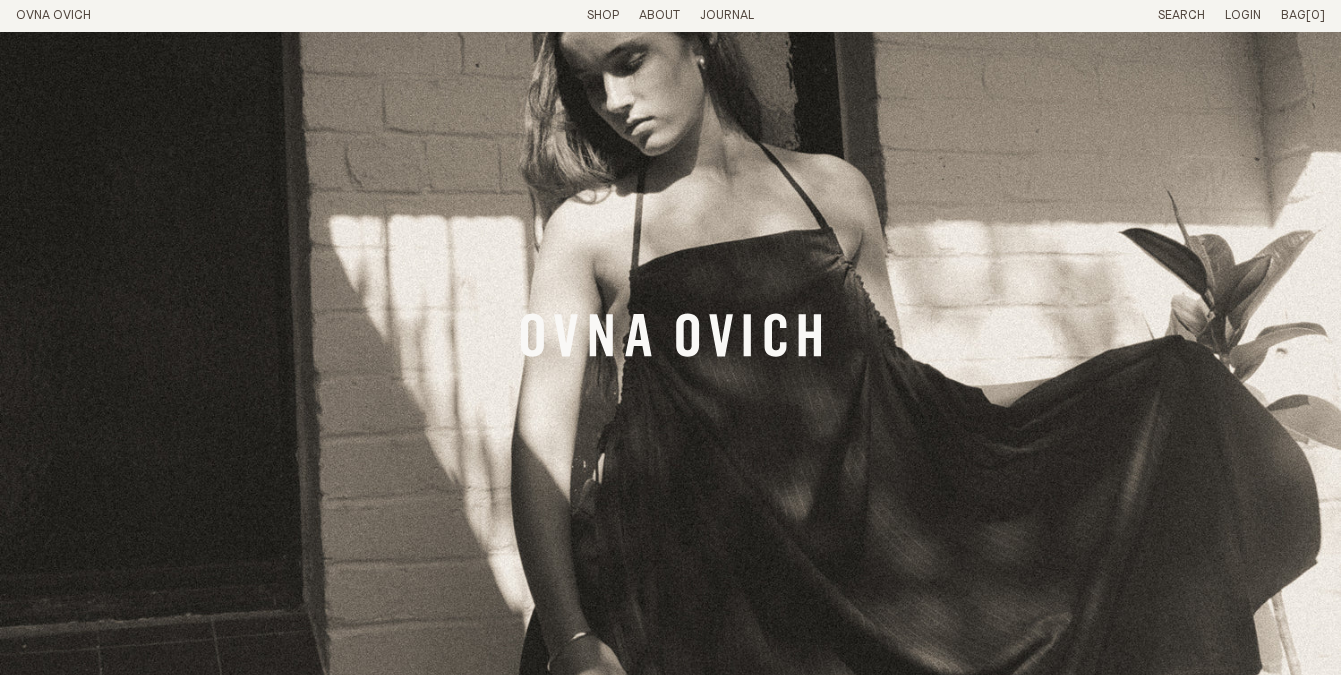 scroll, scrollTop: 4980, scrollLeft: 0, axis: vertical 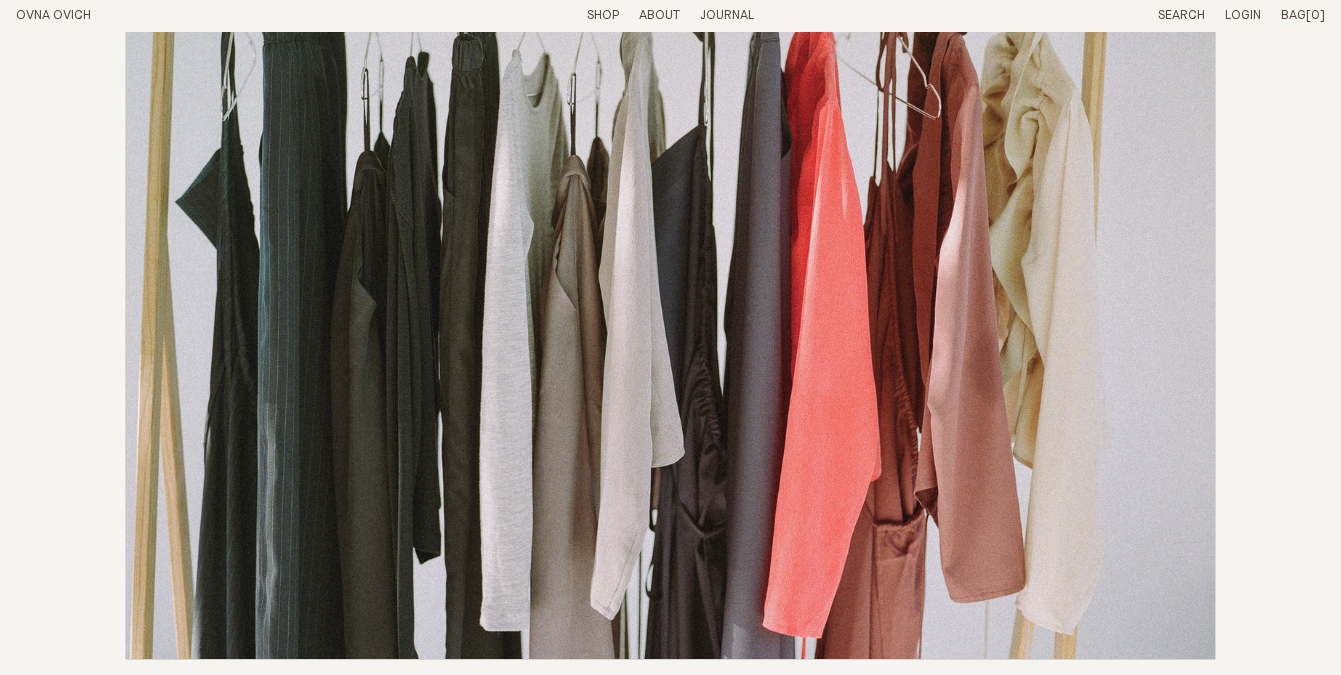 click at bounding box center (670, 260) 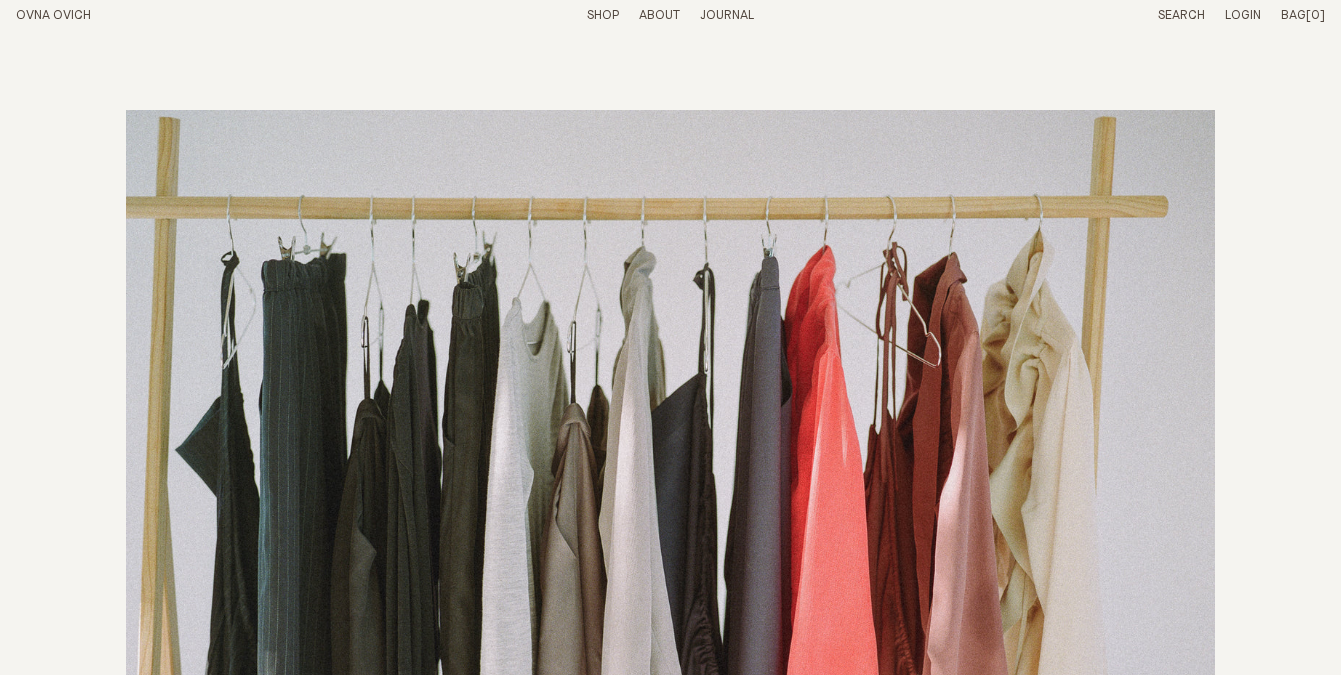 scroll, scrollTop: 0, scrollLeft: 0, axis: both 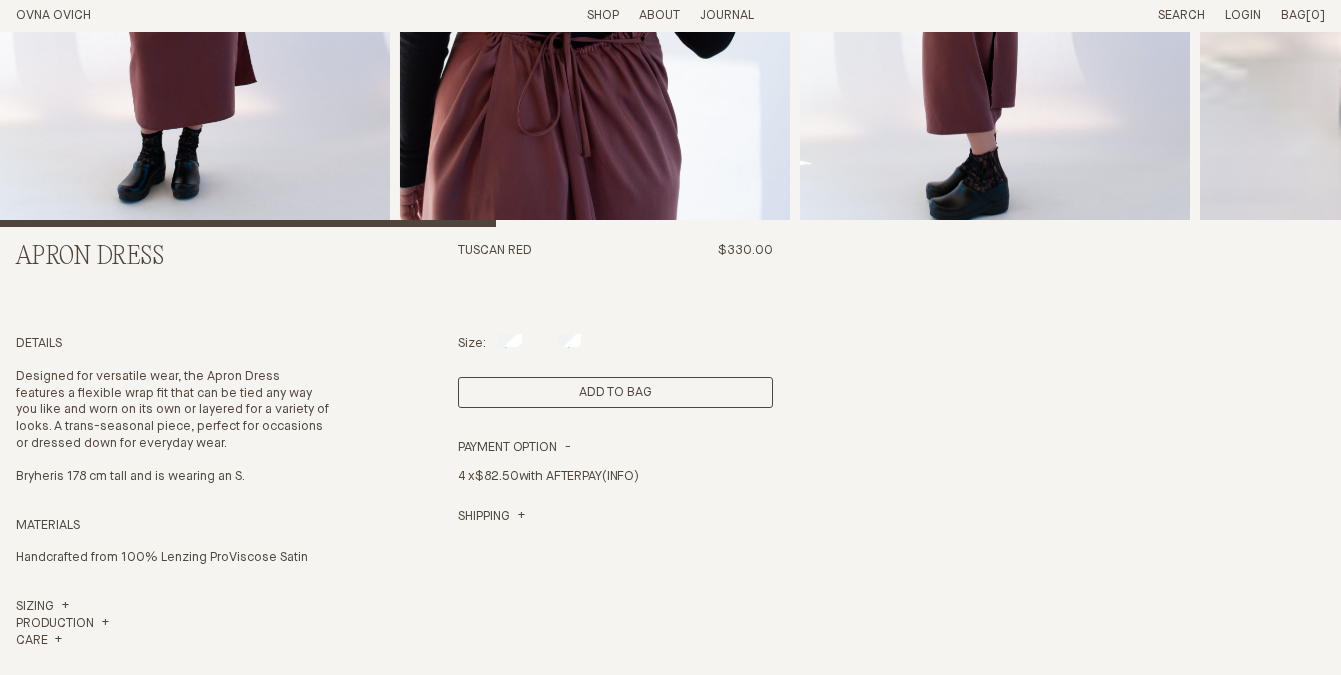 click on "Add to Bag" at bounding box center (615, 392) 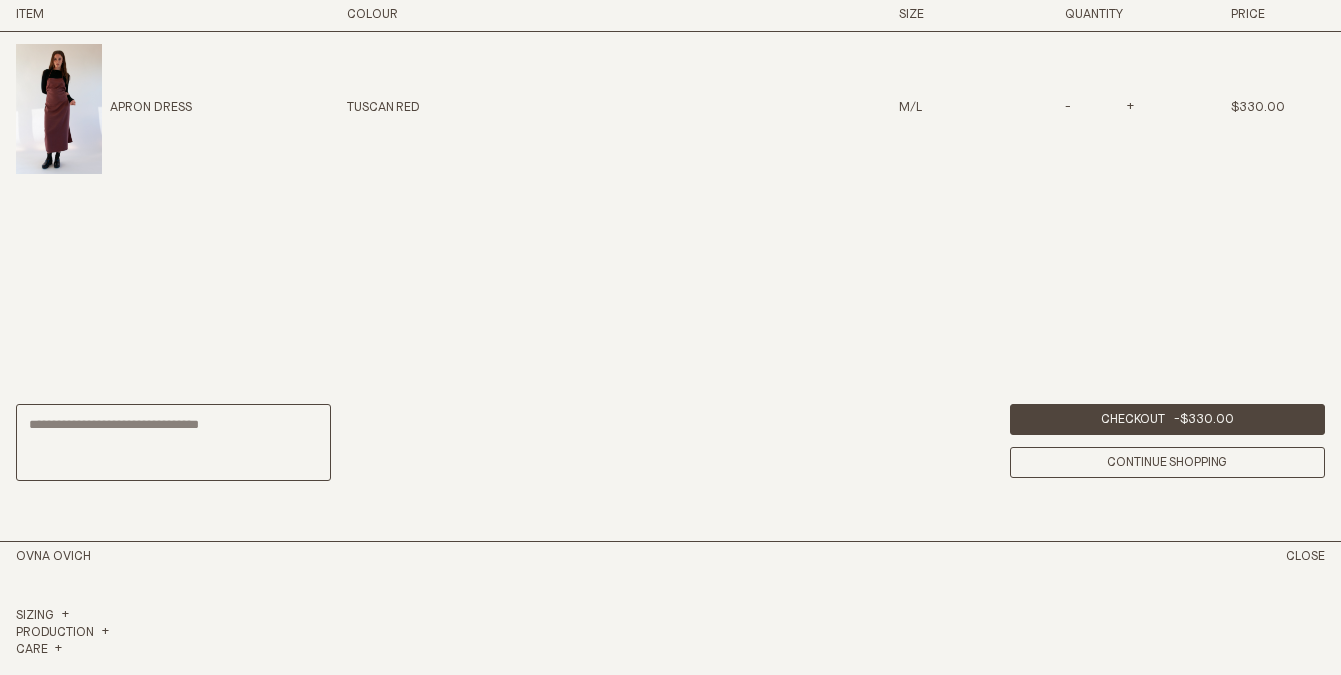 scroll, scrollTop: 933, scrollLeft: 0, axis: vertical 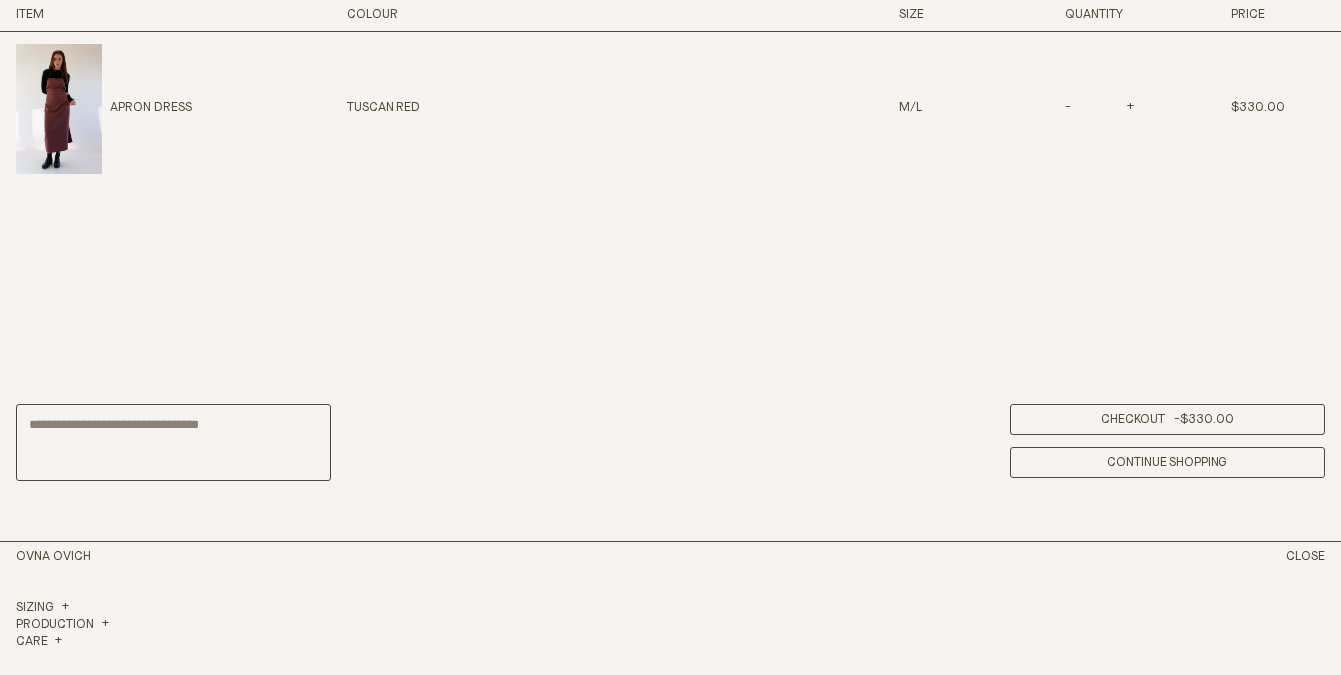 click on "Checkout   -    $330.00" at bounding box center [1167, 419] 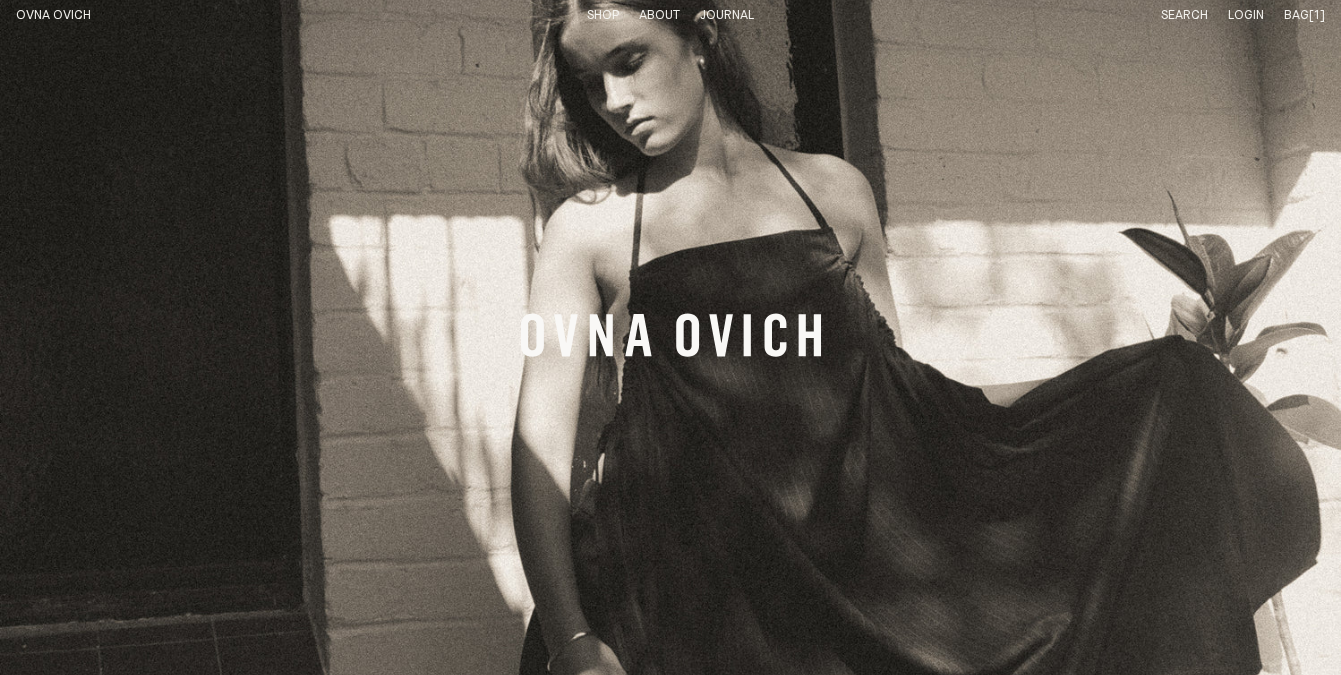 scroll, scrollTop: 0, scrollLeft: 0, axis: both 